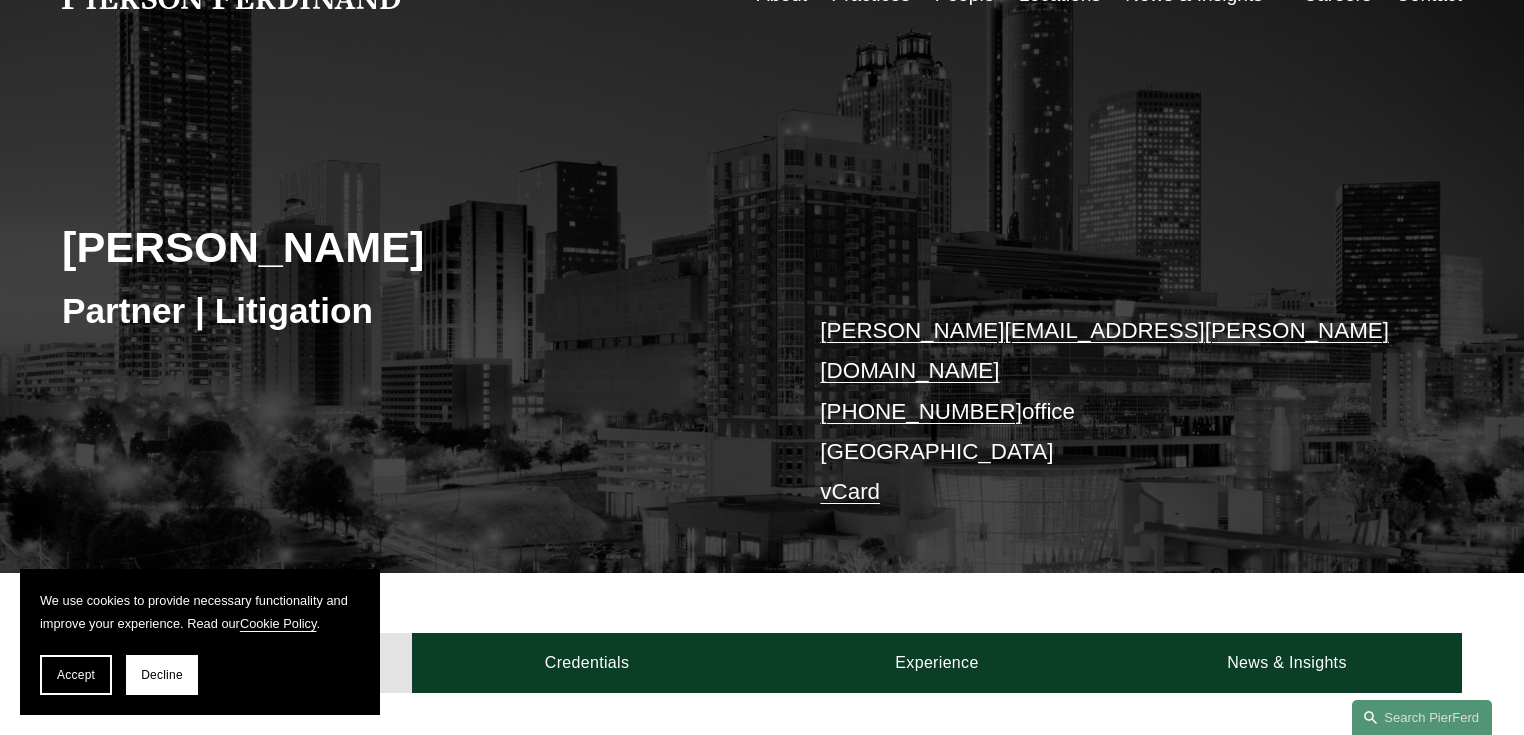 scroll, scrollTop: 0, scrollLeft: 0, axis: both 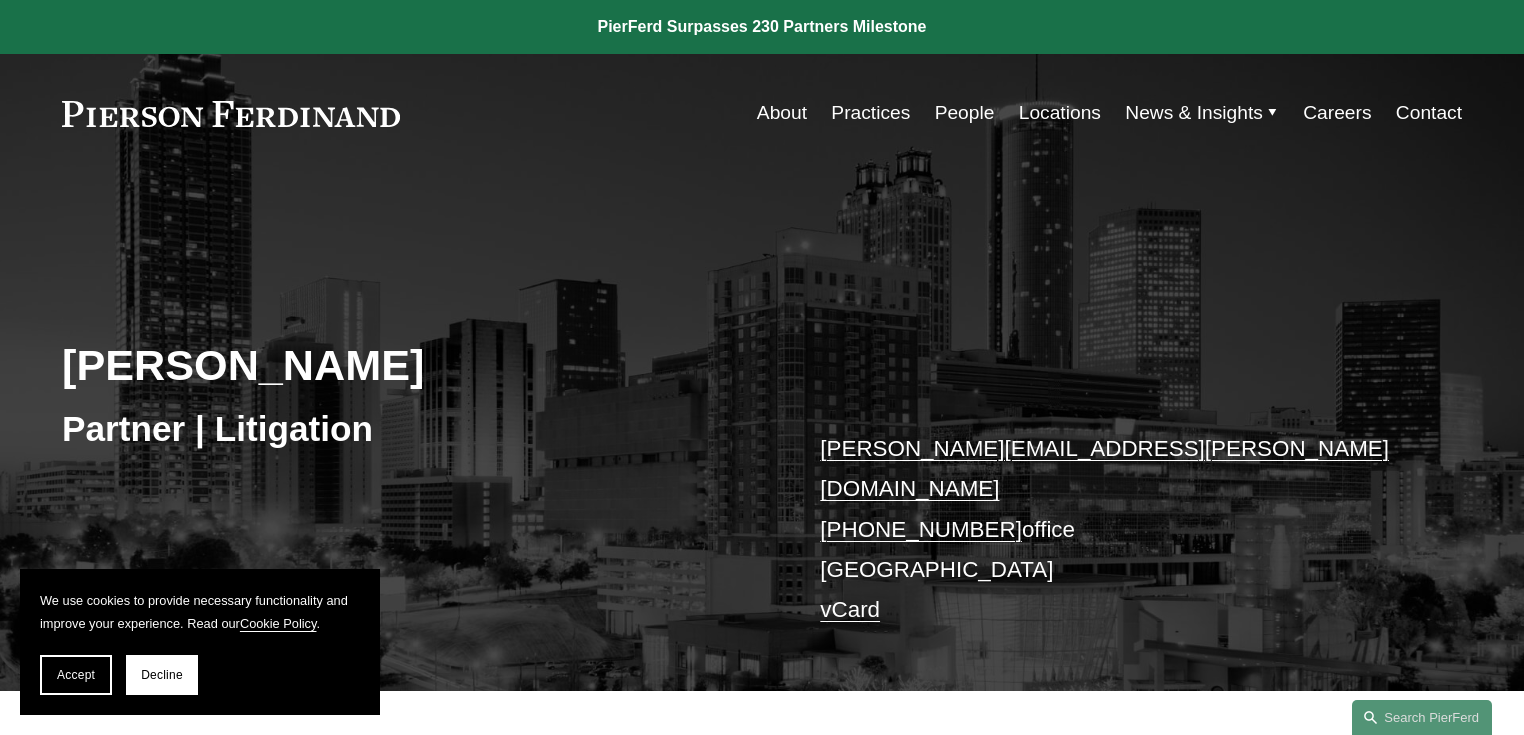 click on "Practices" at bounding box center (870, 113) 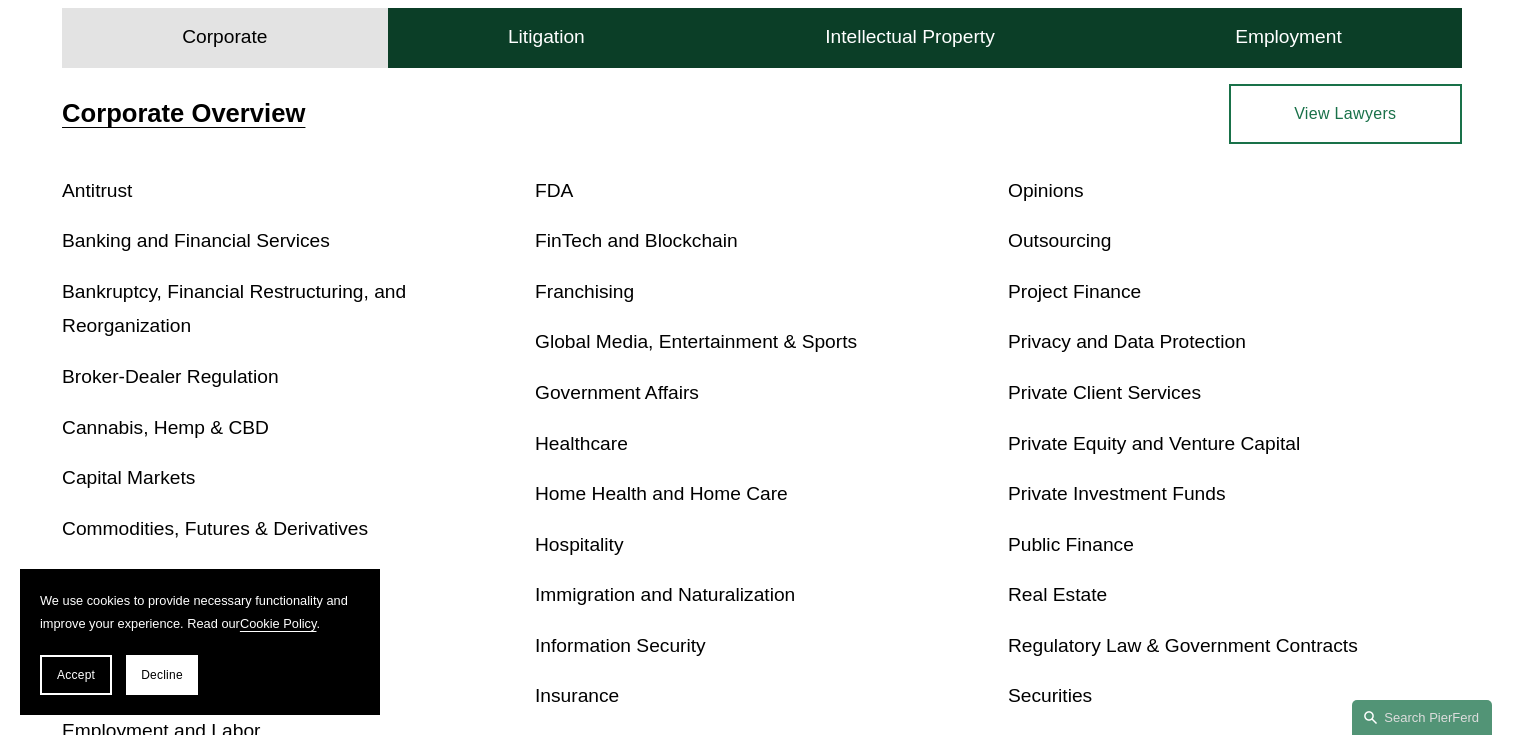 scroll, scrollTop: 1091, scrollLeft: 0, axis: vertical 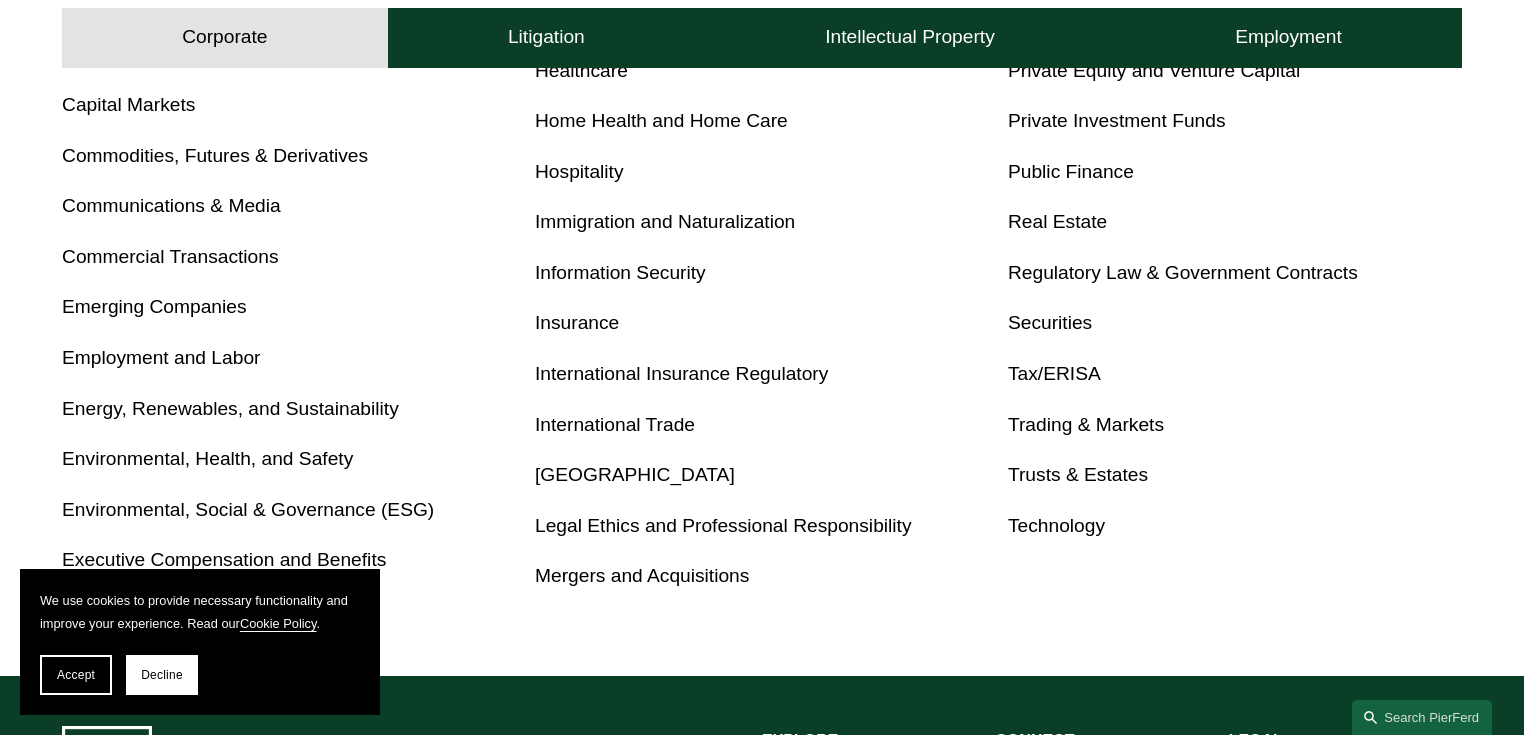 click on "Real Estate" at bounding box center [1057, 221] 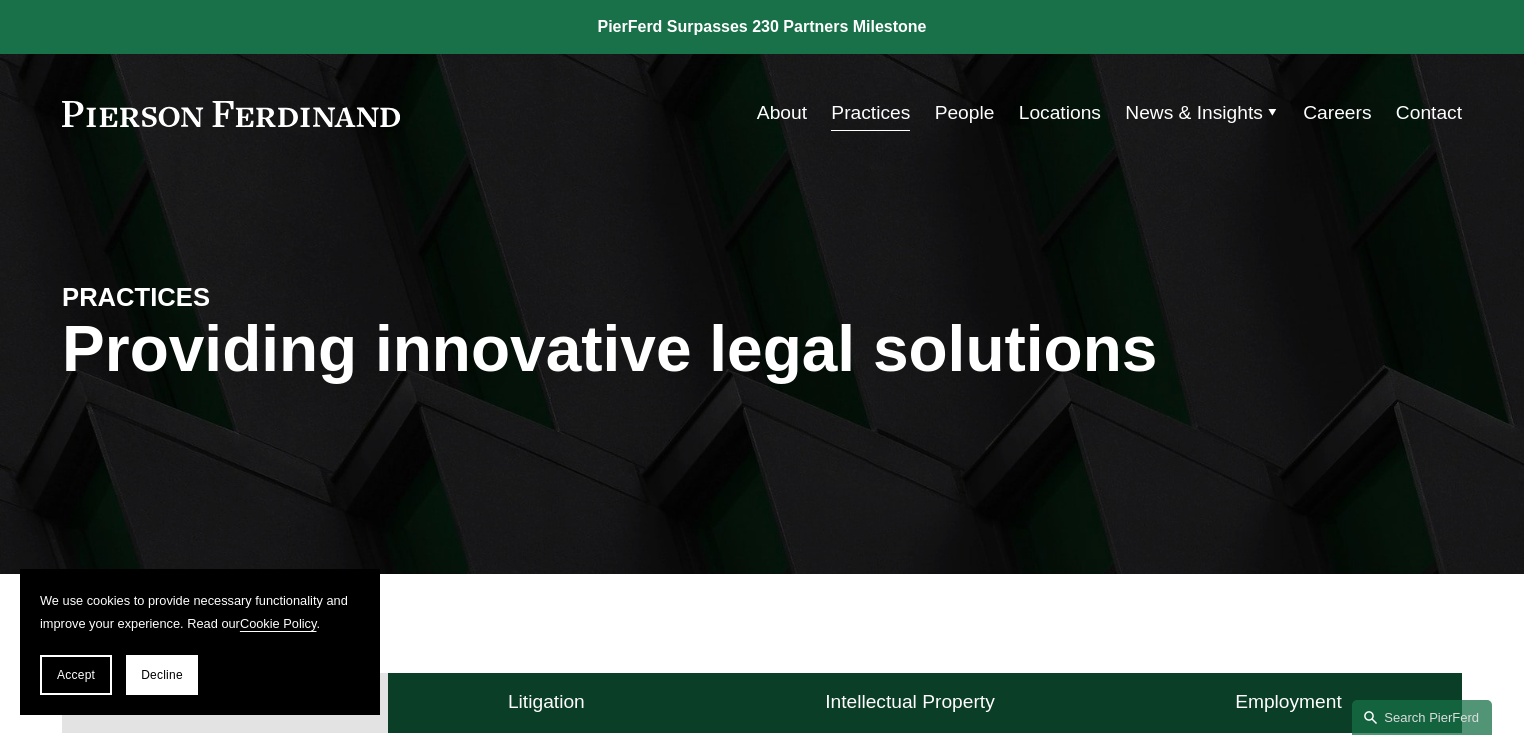 scroll, scrollTop: 373, scrollLeft: 0, axis: vertical 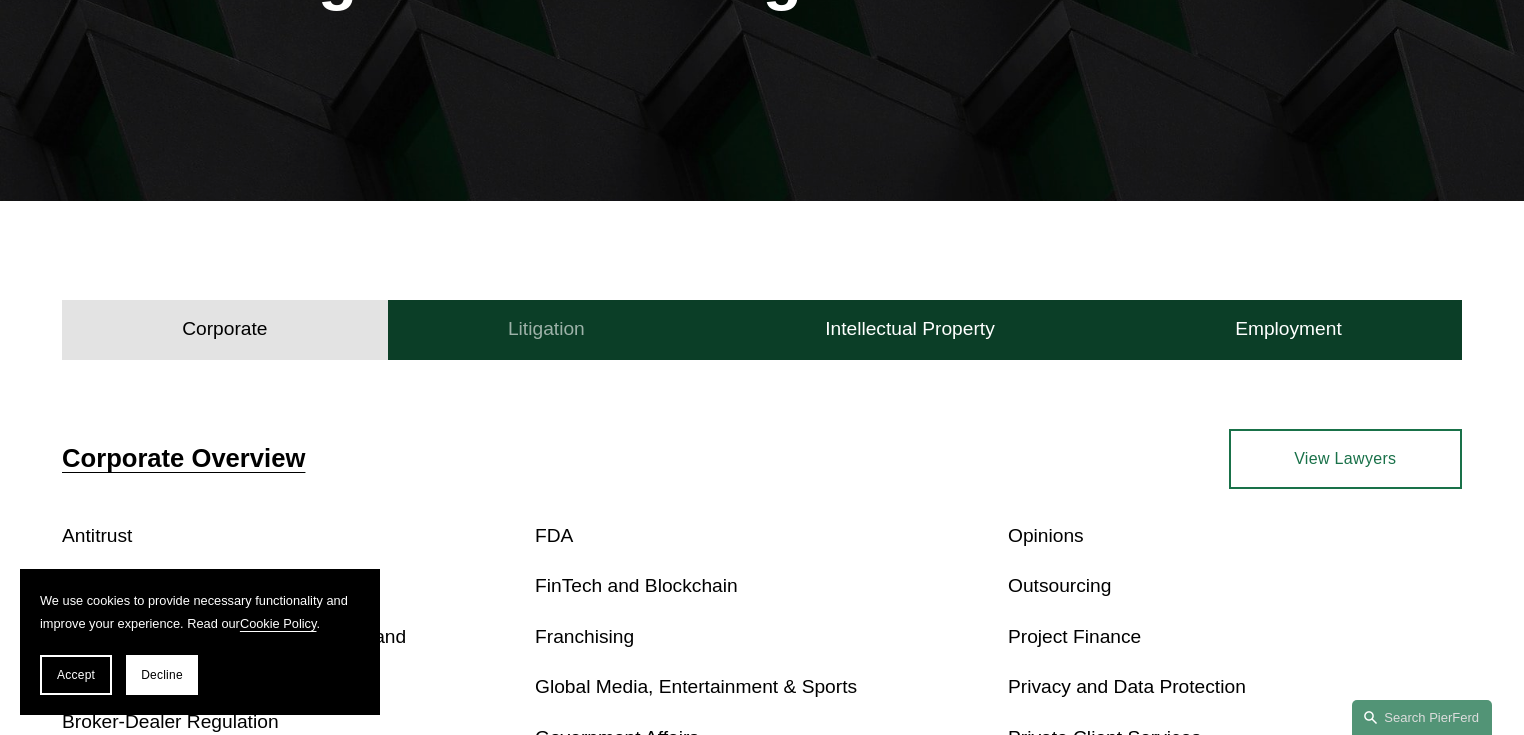 click on "Litigation" at bounding box center [546, 330] 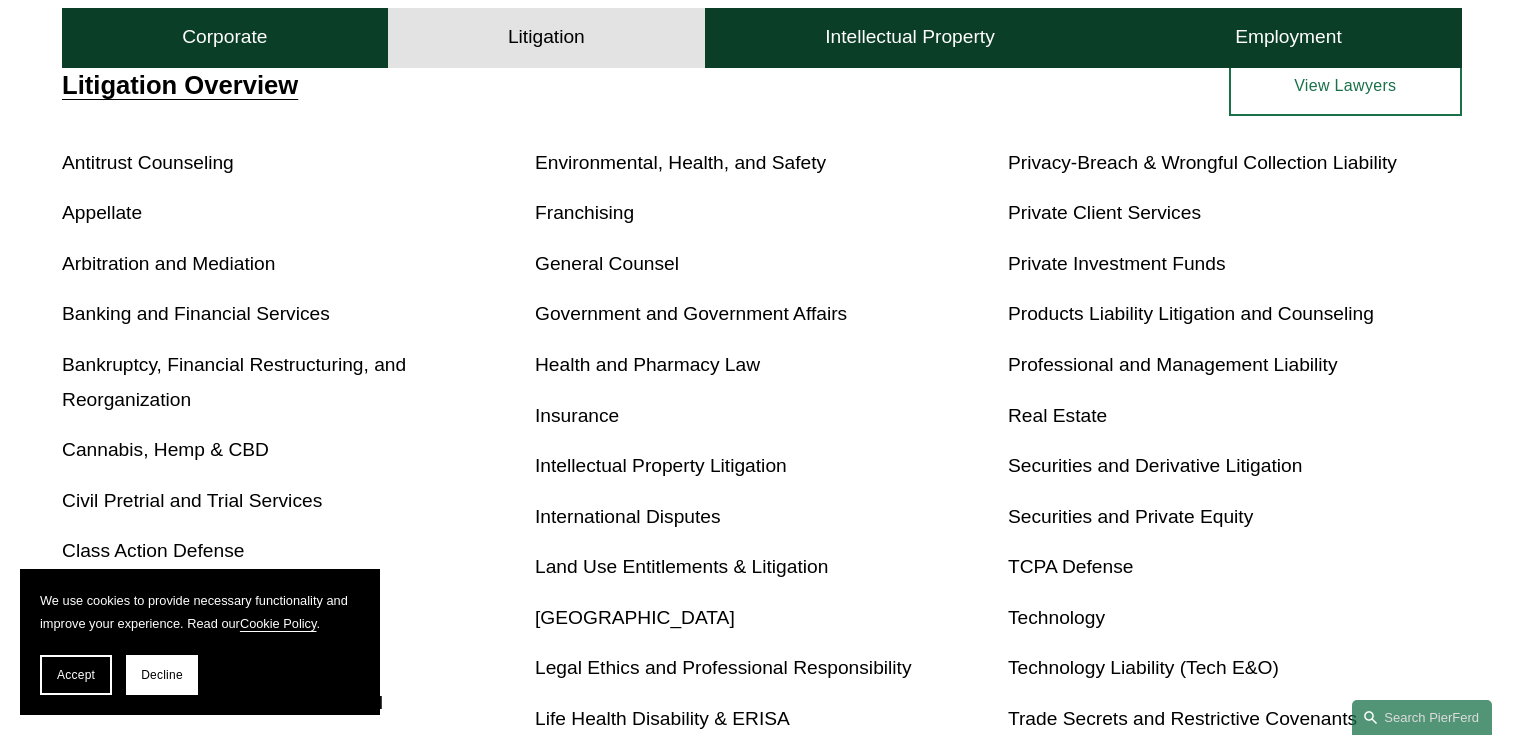 scroll, scrollTop: 1120, scrollLeft: 0, axis: vertical 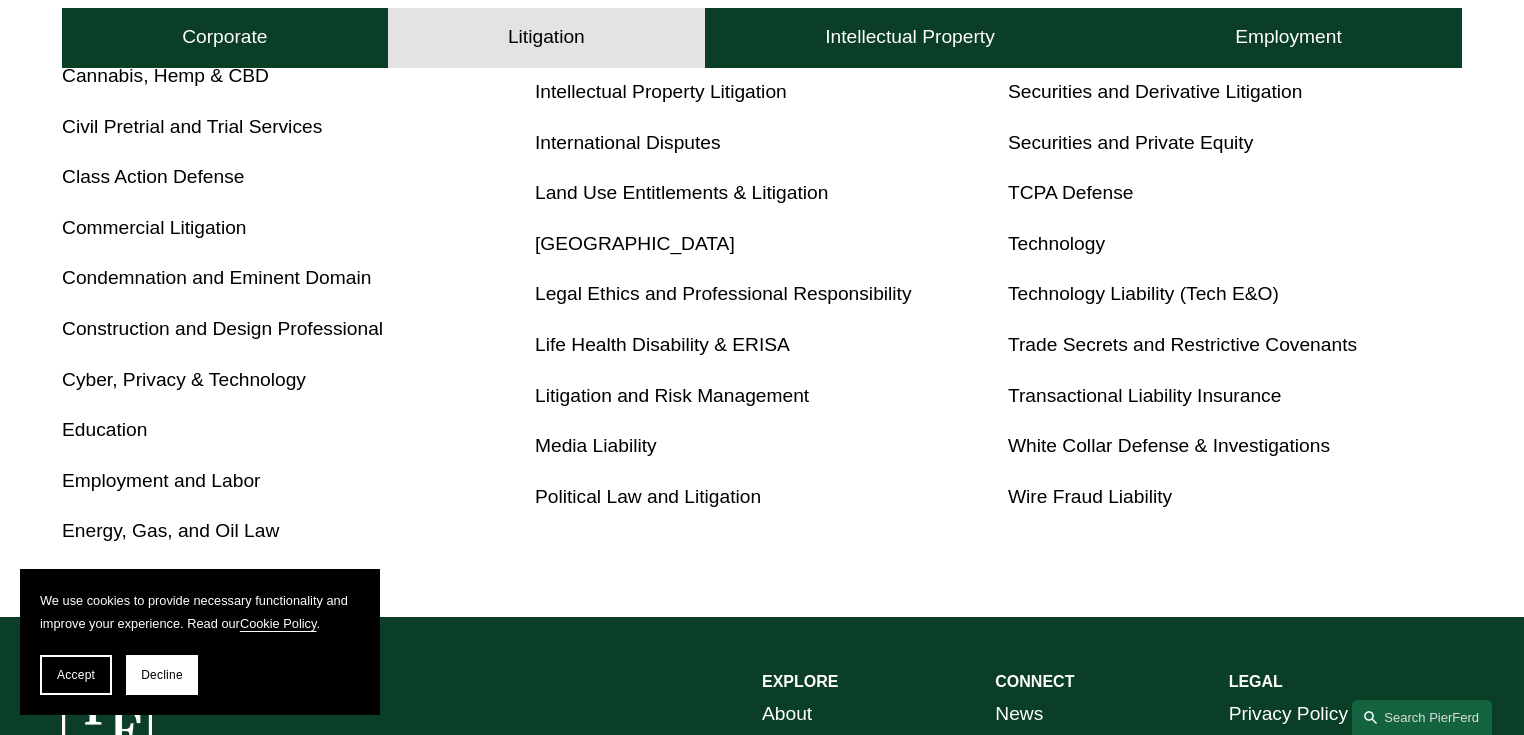 click on "Trade Secrets and Restrictive Covenants" at bounding box center (1182, 344) 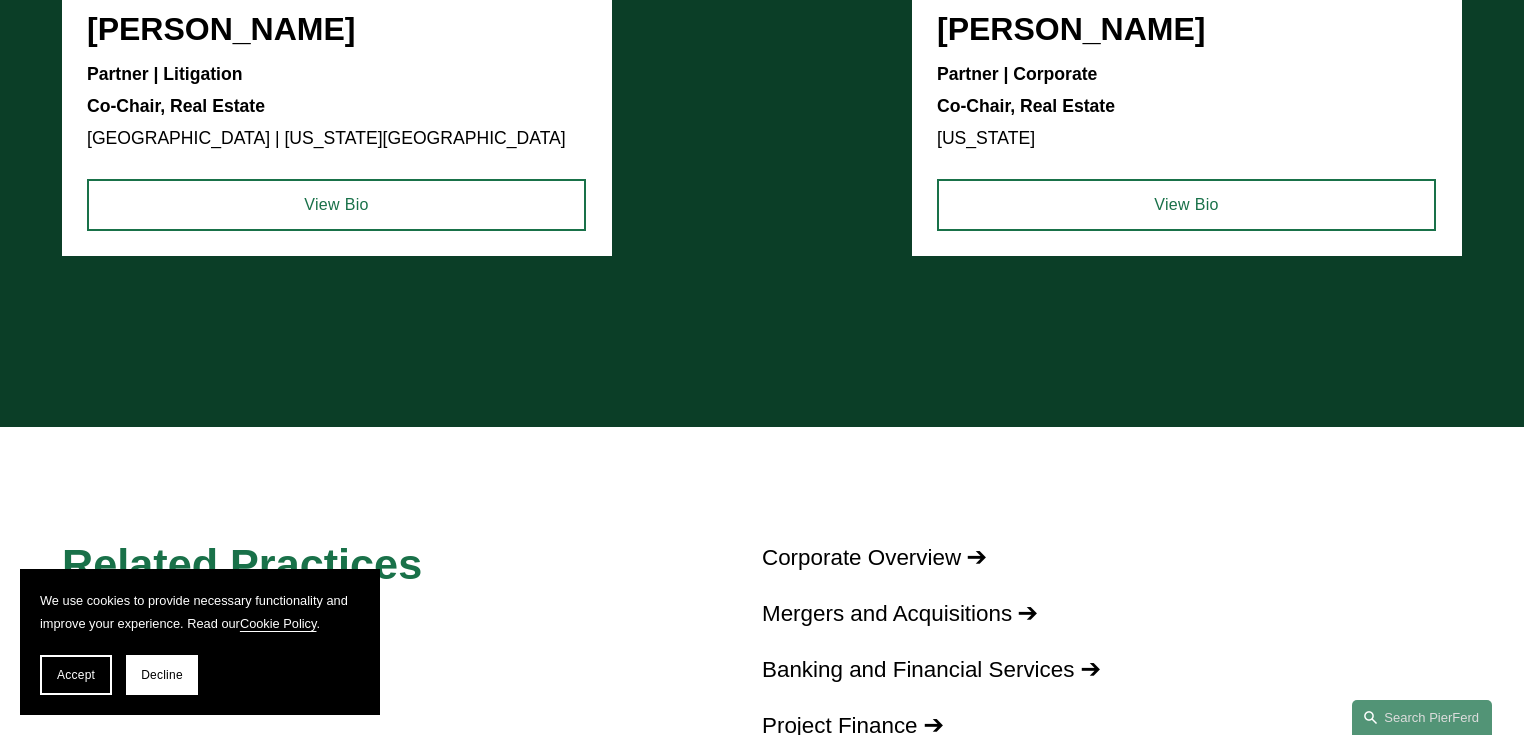 scroll, scrollTop: 2240, scrollLeft: 0, axis: vertical 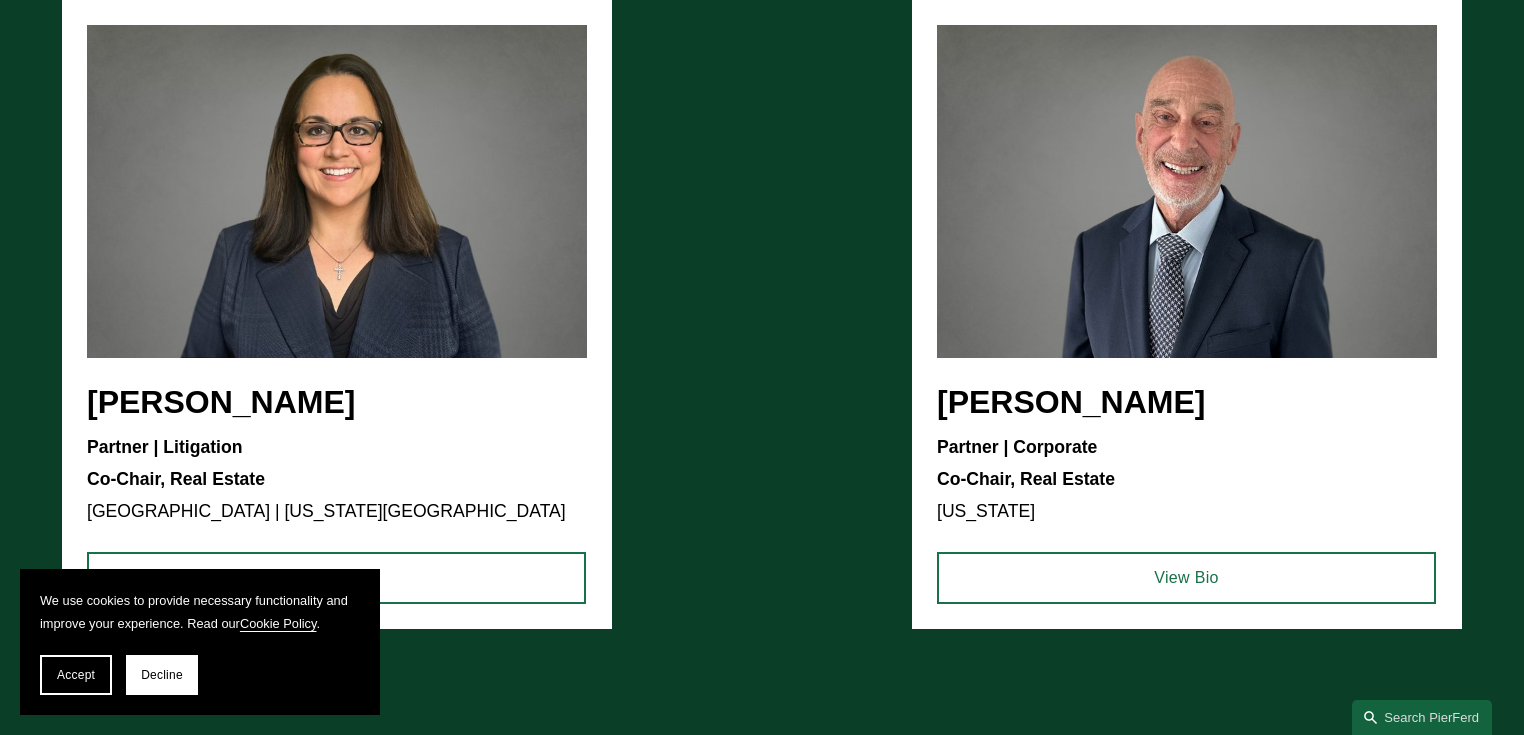 click on "Cammi R. Jones
Partner | Litigation Co-Chair, Real Estate Atlanta | Washington, D.C.
View Bio
James Spitzer New York" 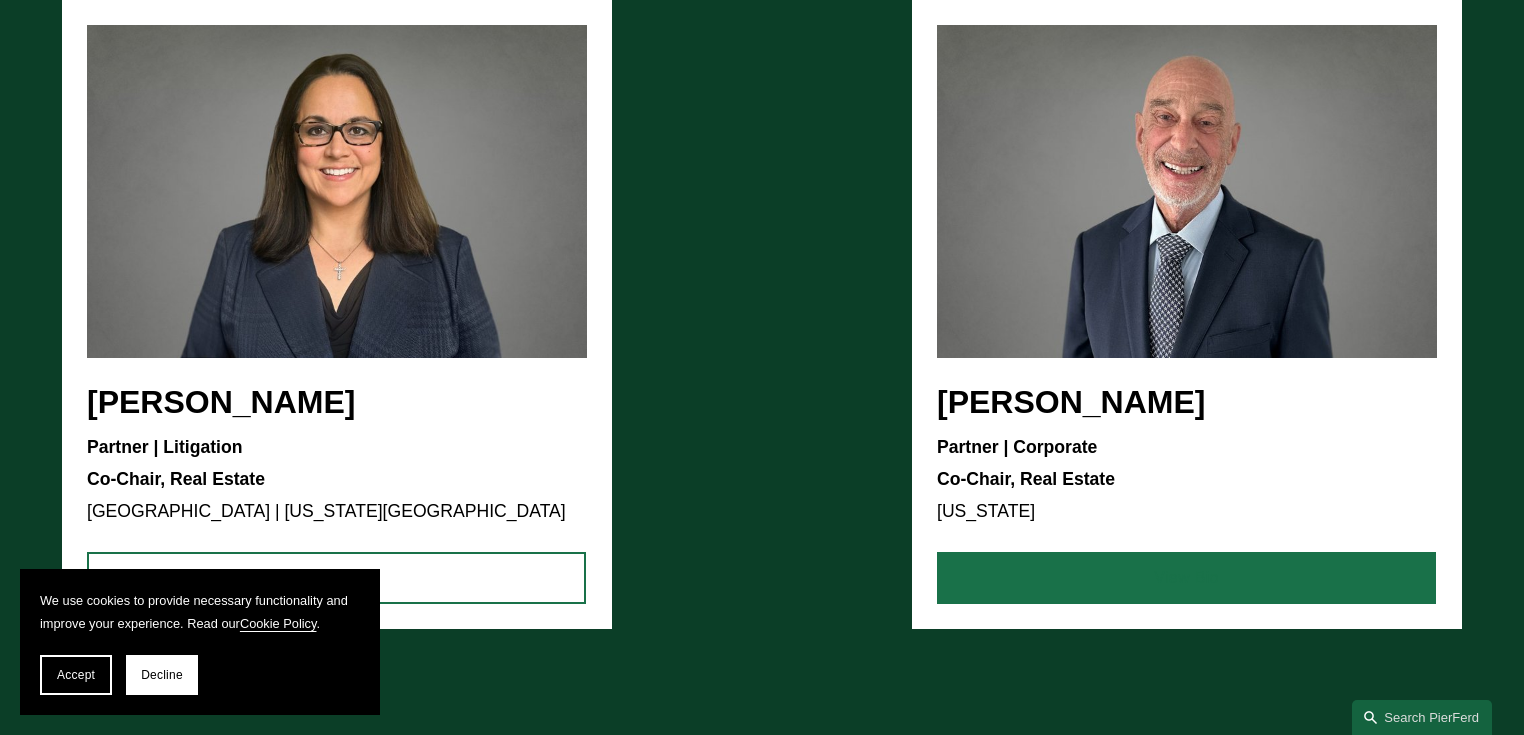 click on "View Bio" 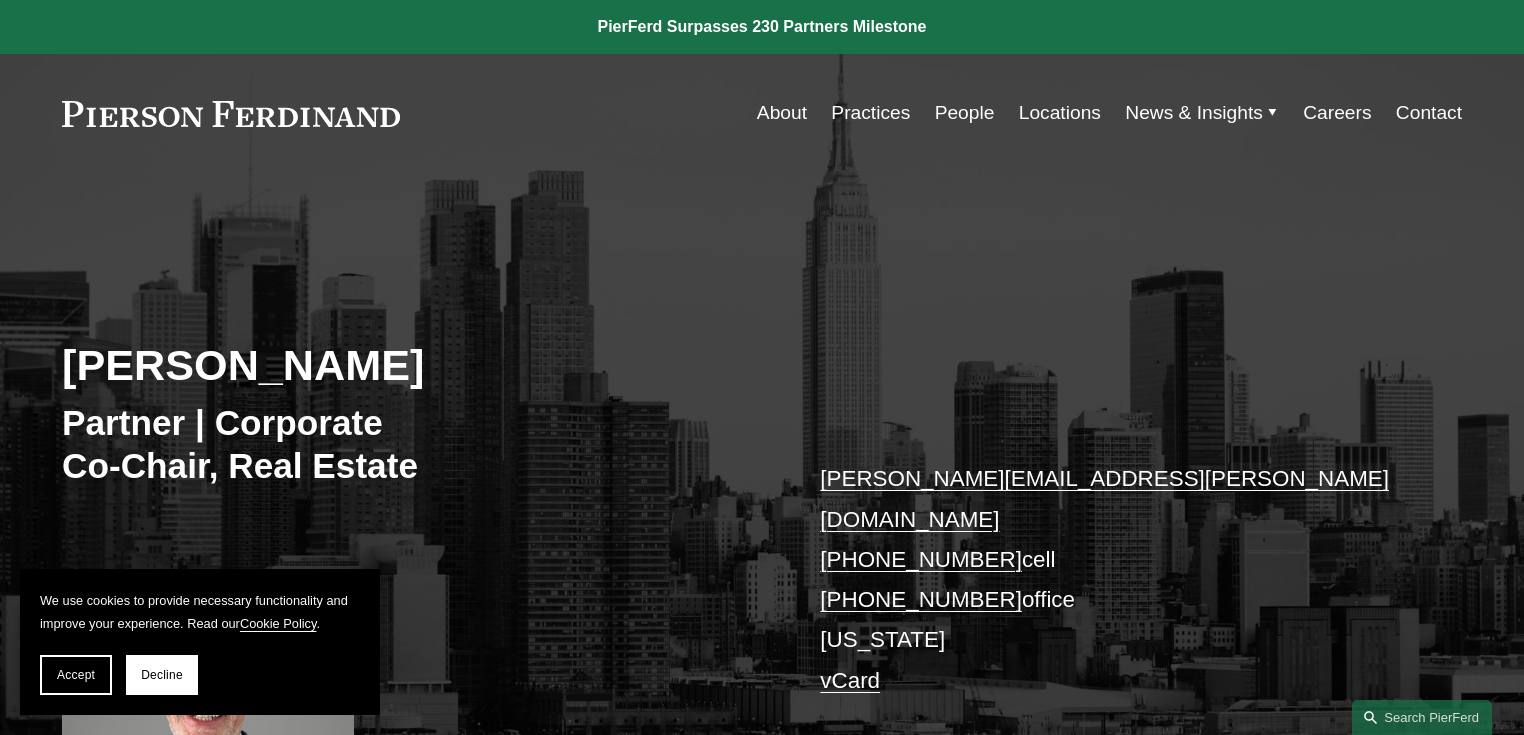 scroll, scrollTop: 373, scrollLeft: 0, axis: vertical 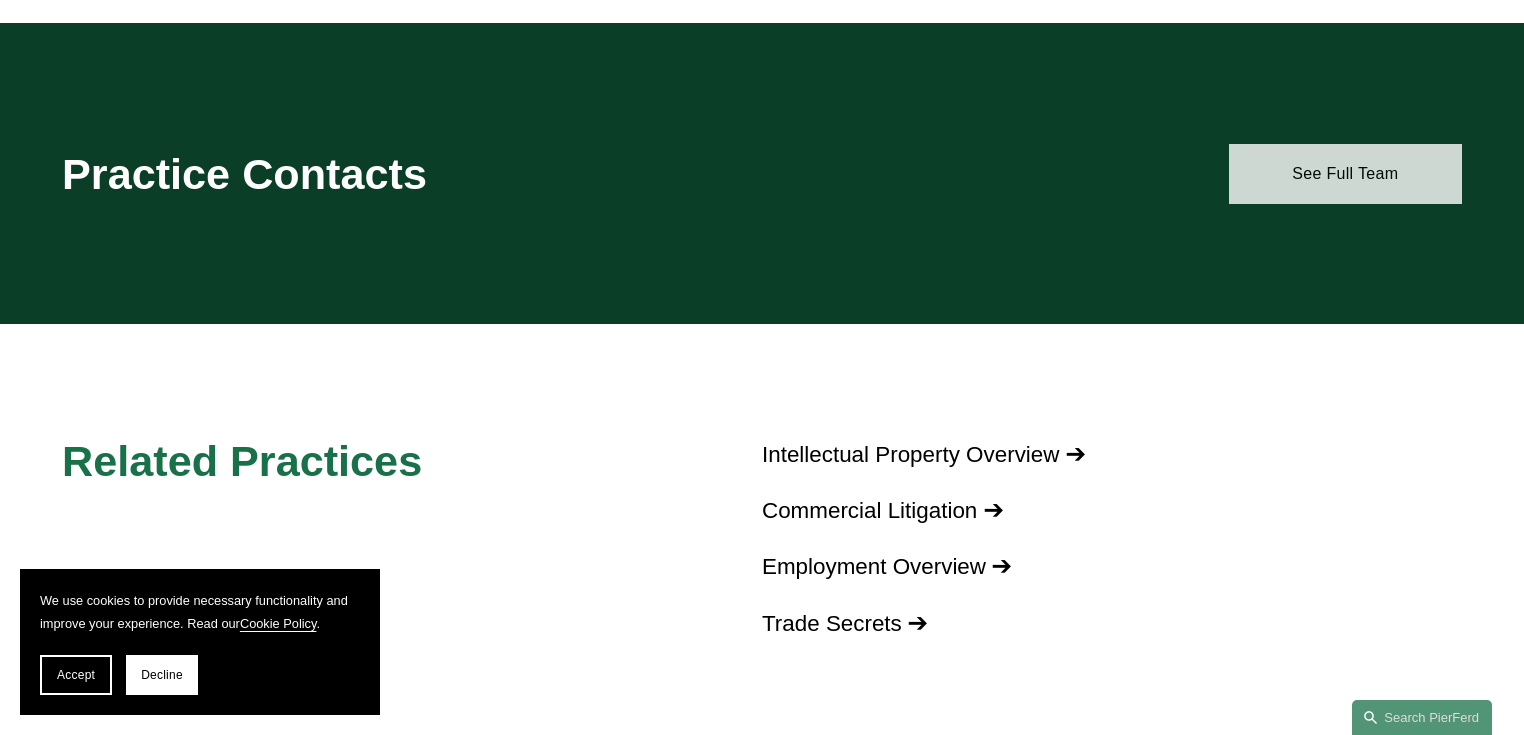 click on "See Full Team" at bounding box center (1345, 174) 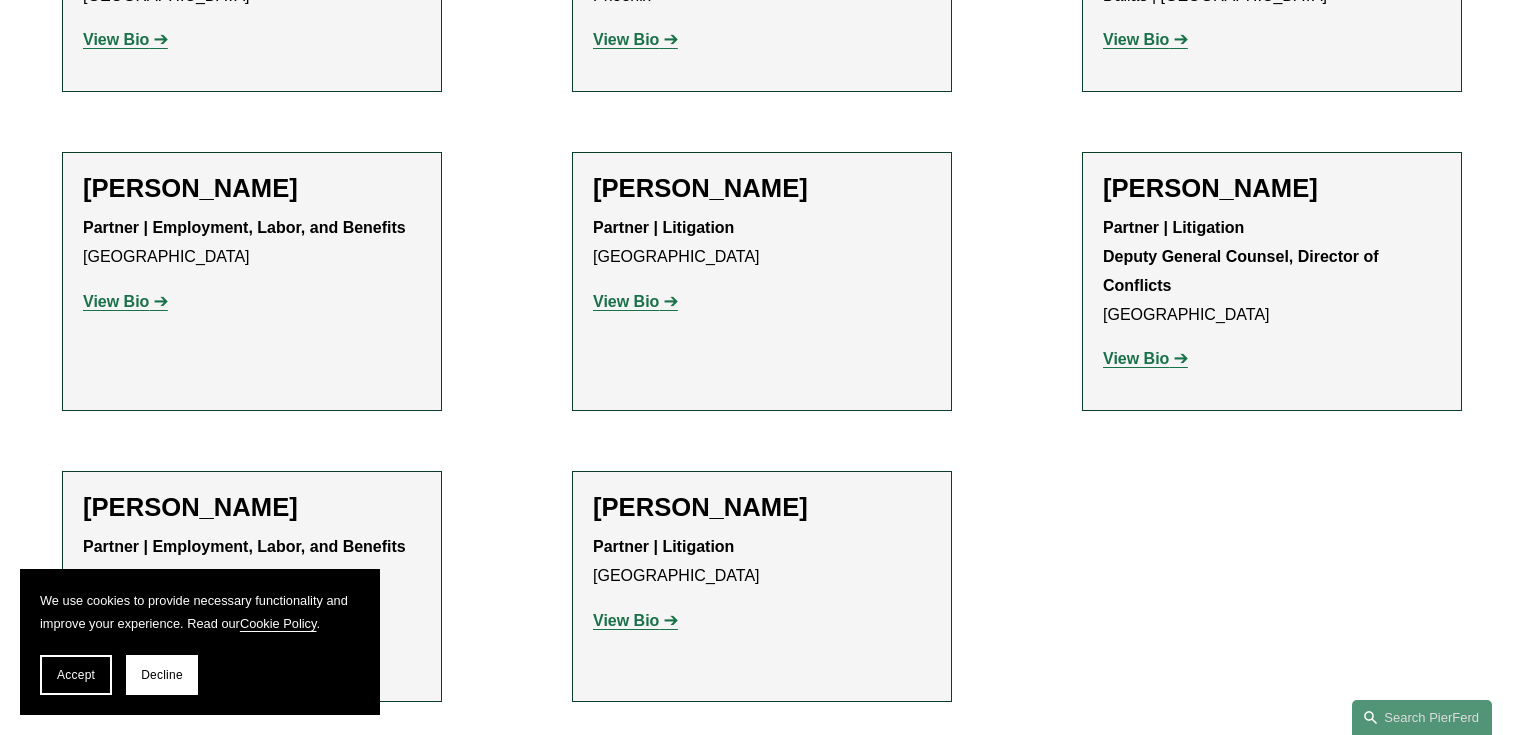 scroll, scrollTop: 2240, scrollLeft: 0, axis: vertical 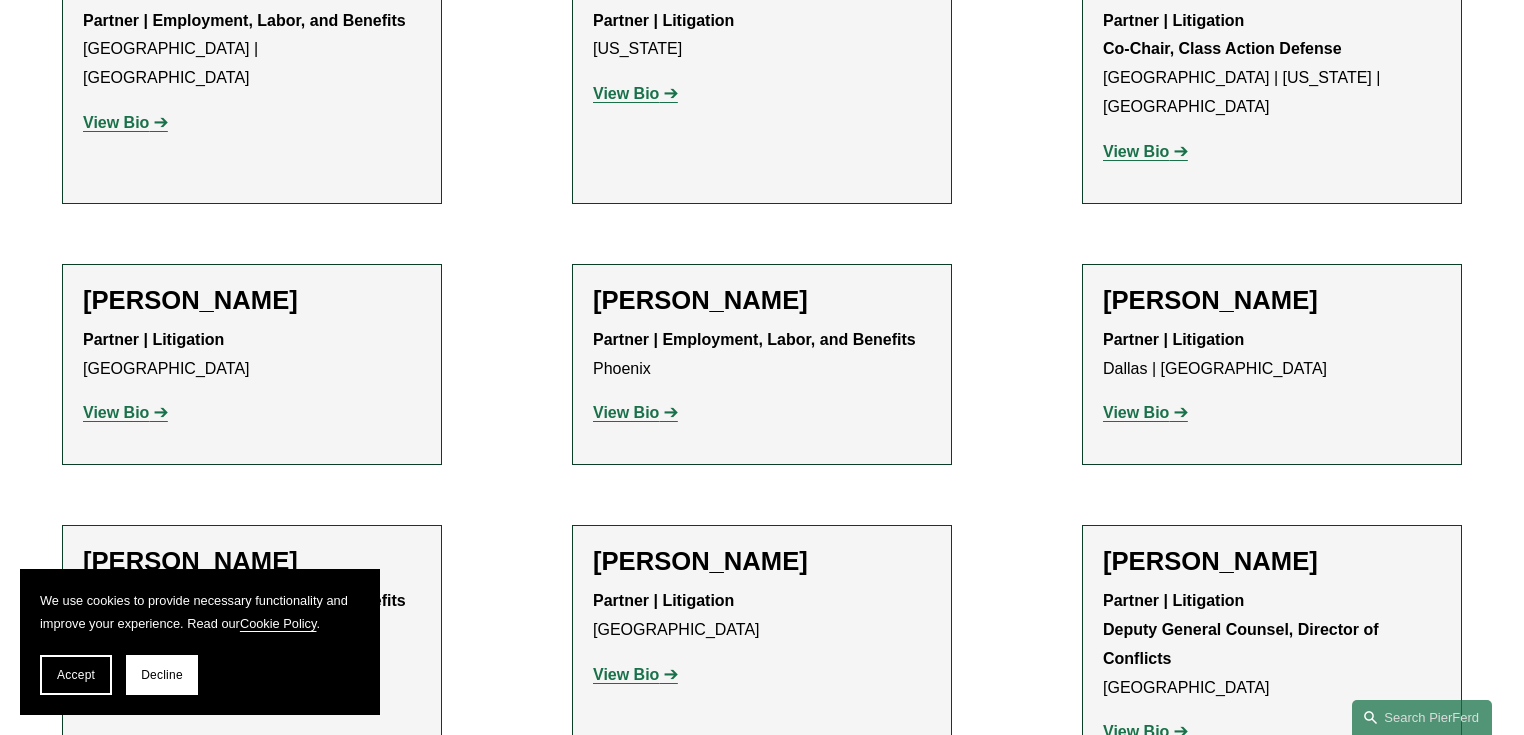 click on "View Bio" 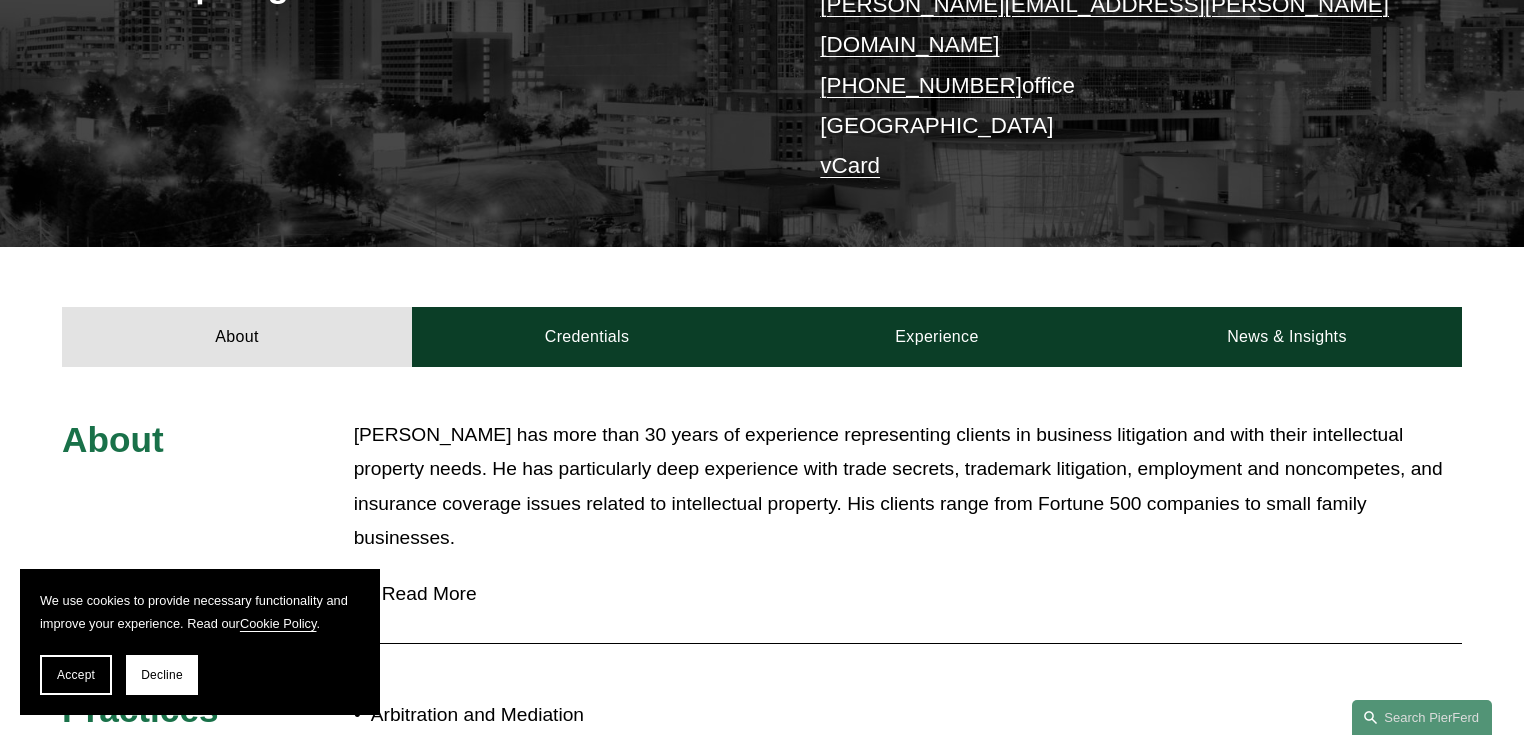 scroll, scrollTop: 0, scrollLeft: 0, axis: both 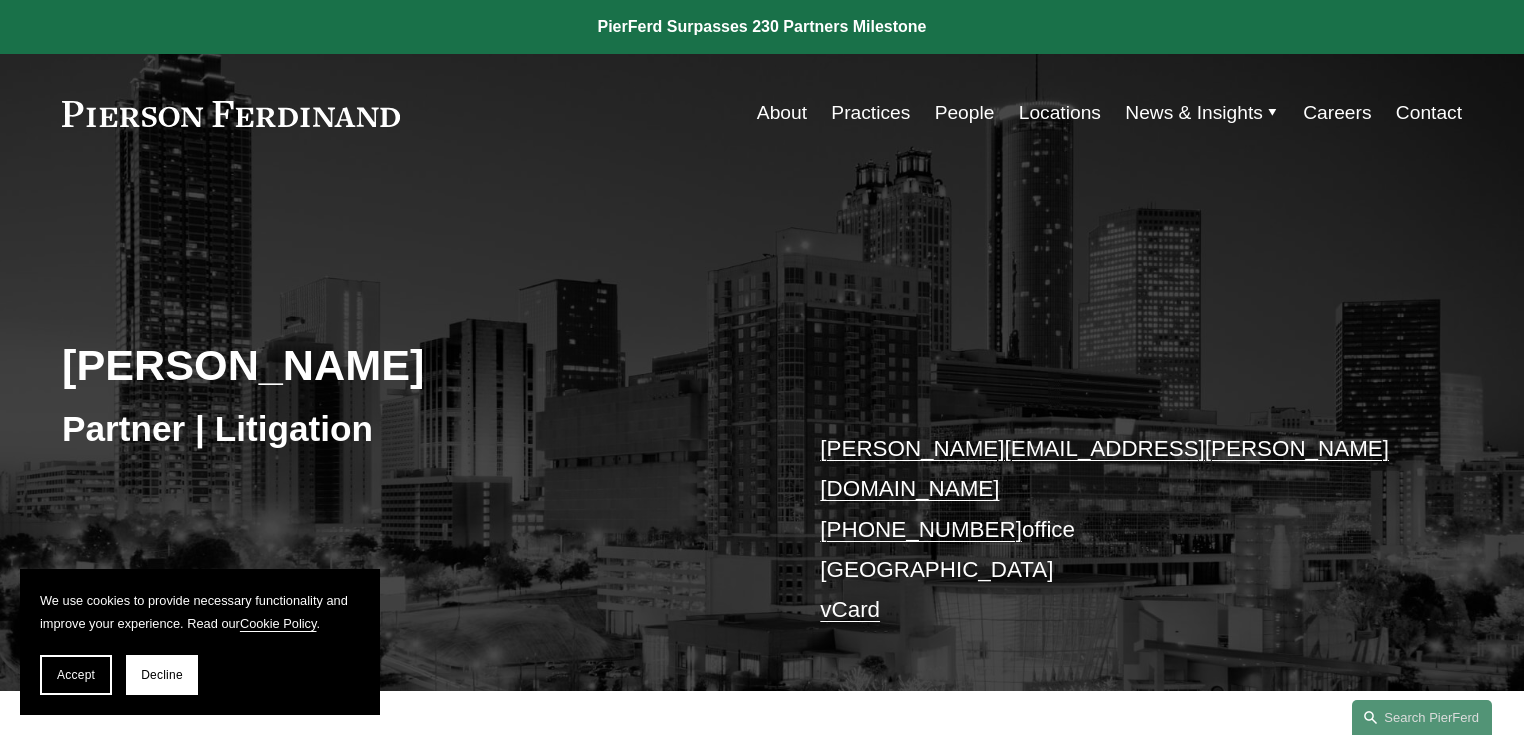 click on "About" at bounding box center (782, 113) 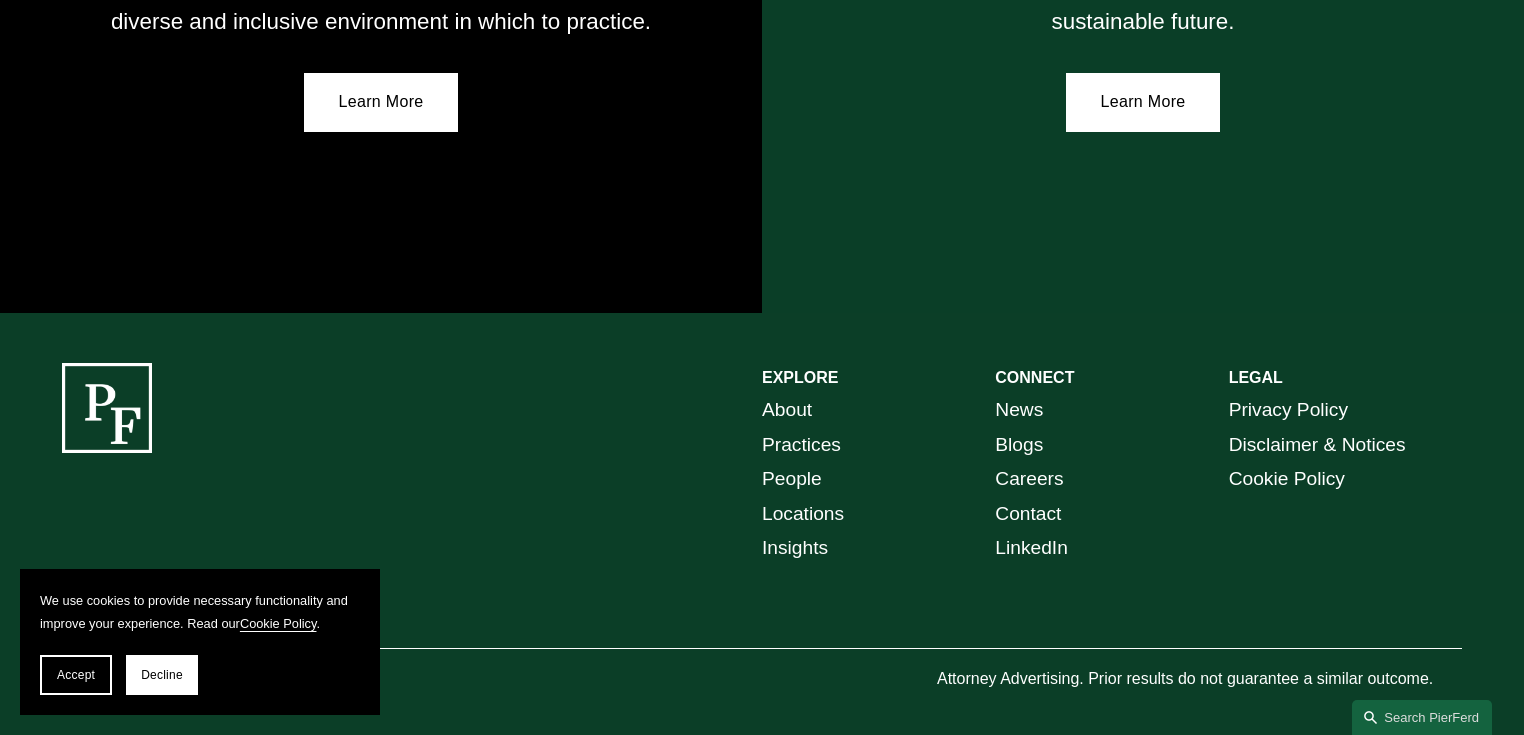 scroll, scrollTop: 3660, scrollLeft: 0, axis: vertical 